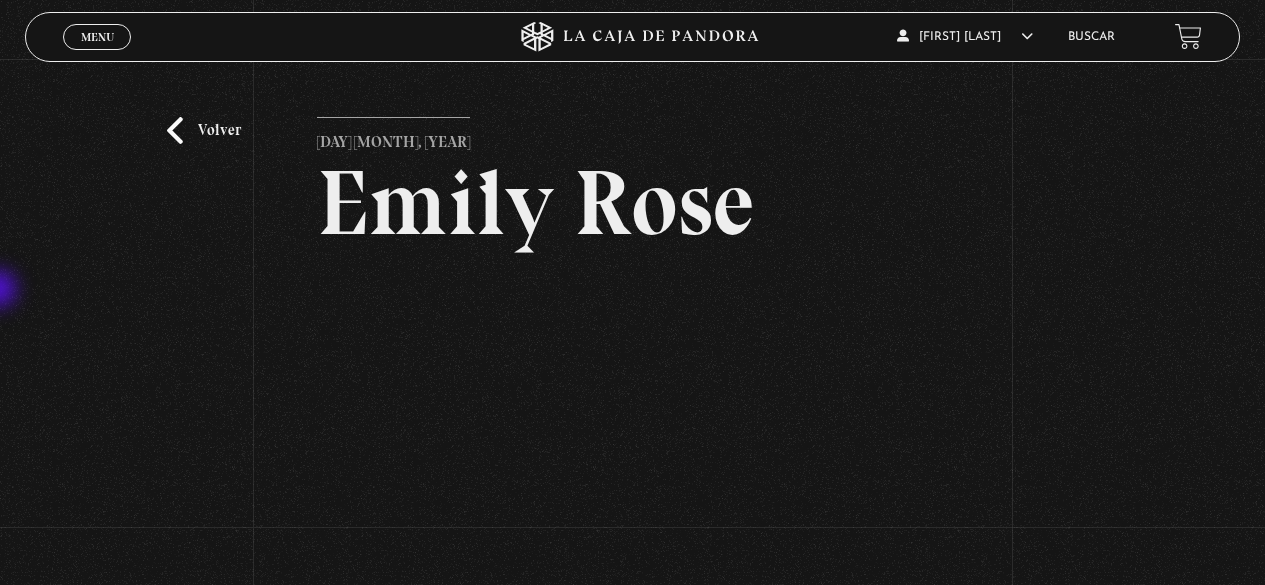 scroll, scrollTop: 216, scrollLeft: 0, axis: vertical 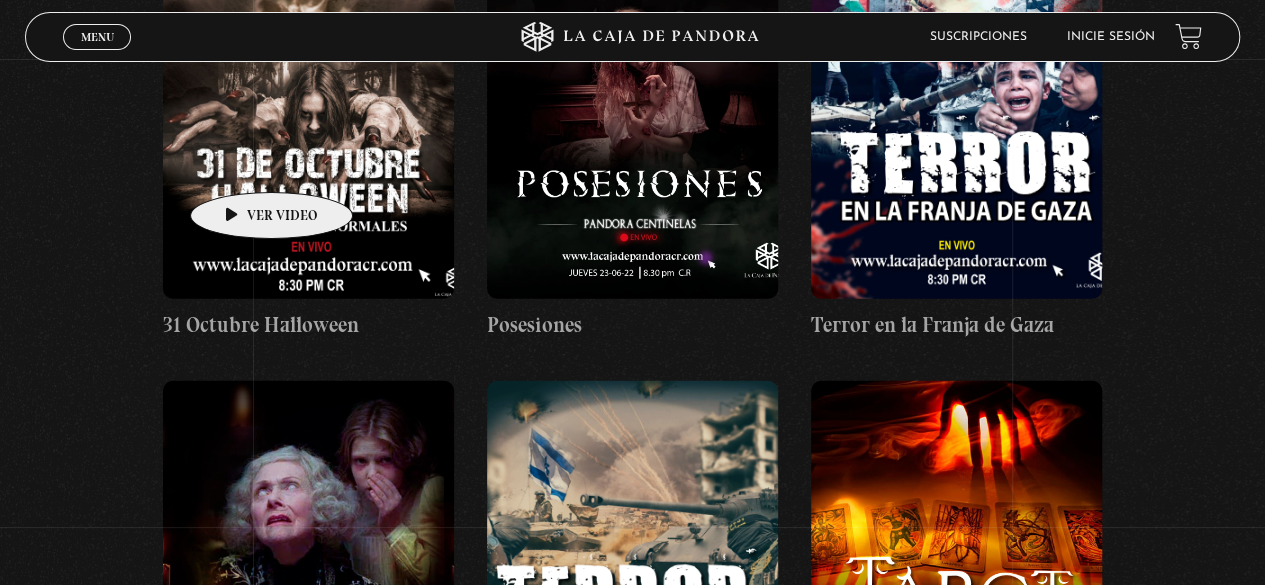 click at bounding box center (308, 119) 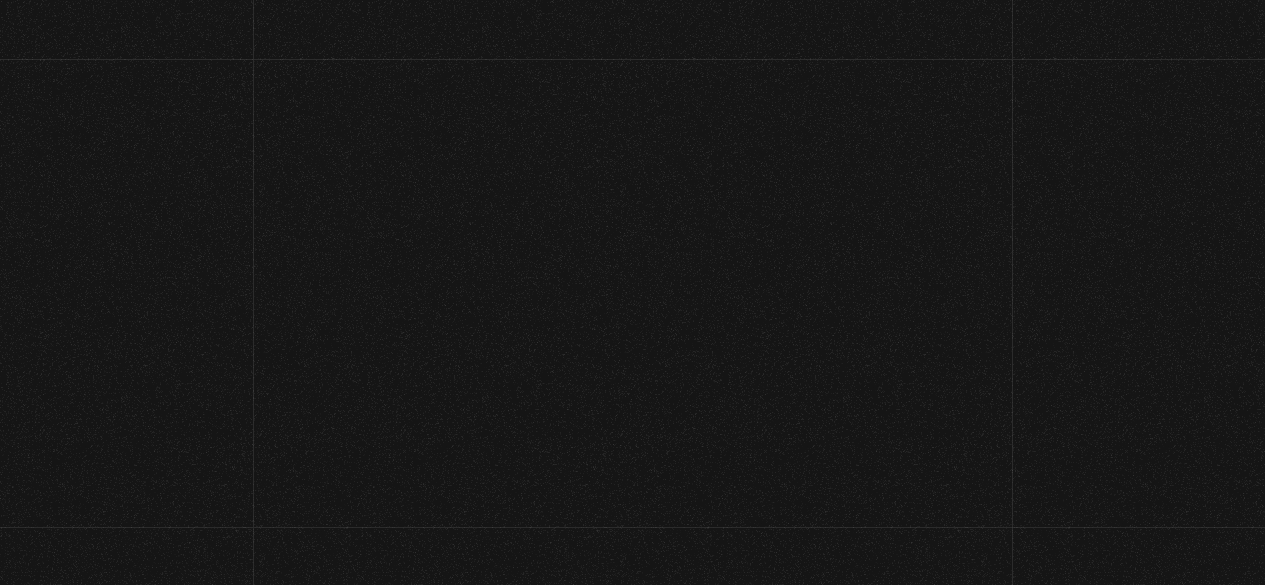 scroll, scrollTop: 0, scrollLeft: 0, axis: both 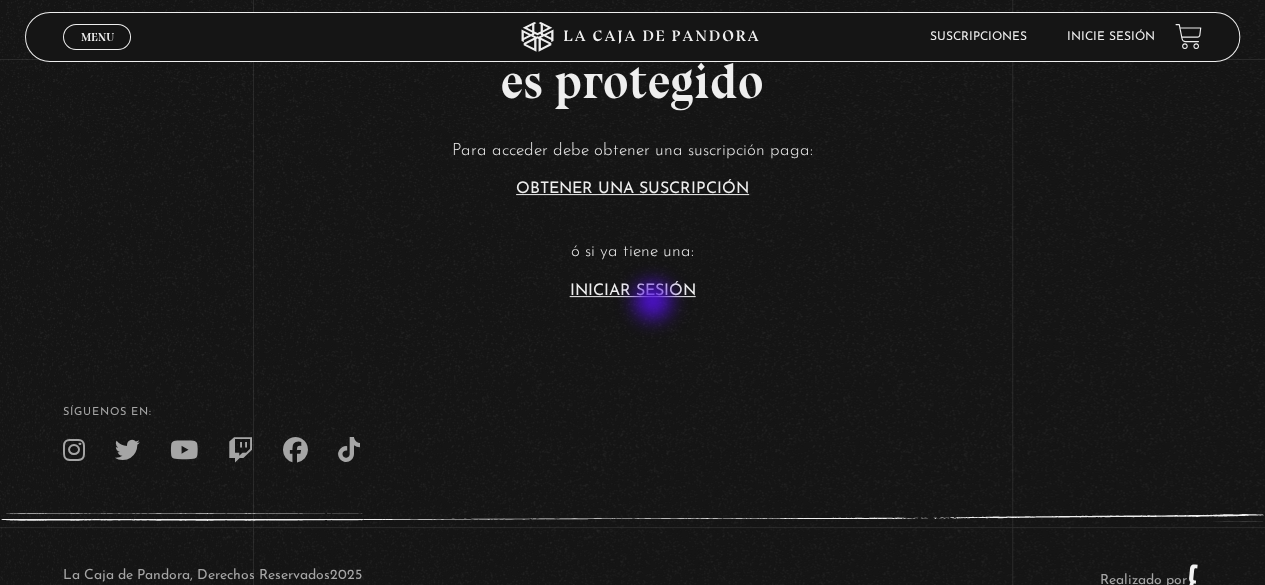 click on "Este contenido  es protegido
Para acceder debe obtener una suscripción paga:
Obtener una suscripción
ó si ya tiene una:
Iniciar Sesión" at bounding box center (632, 103) 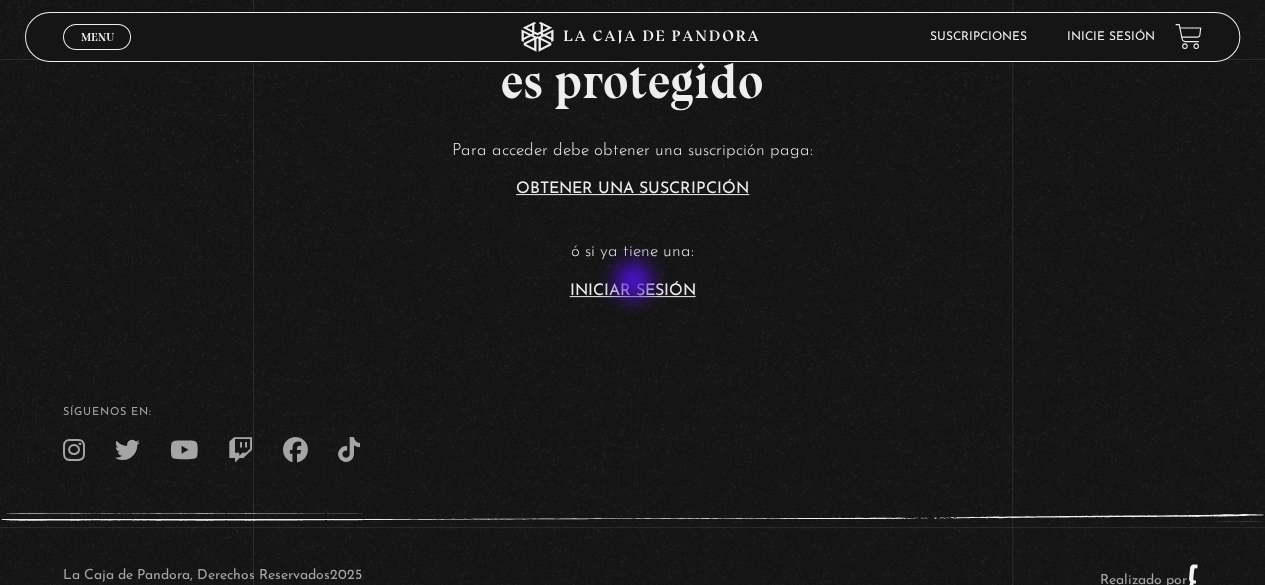 click on "Iniciar Sesión" at bounding box center (633, 291) 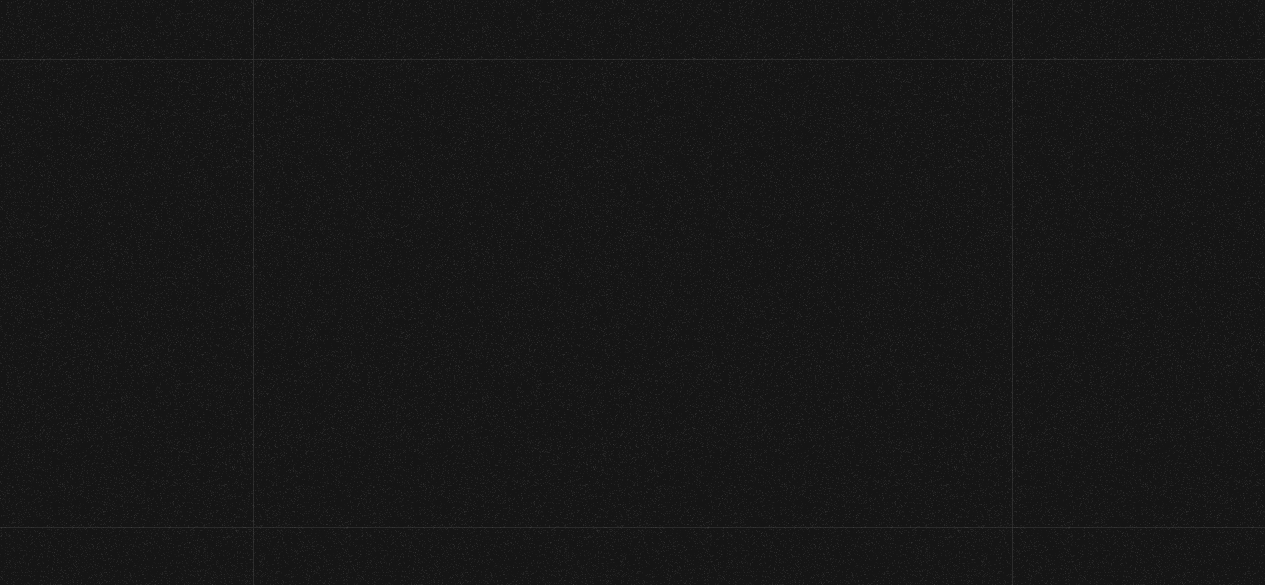 scroll, scrollTop: 0, scrollLeft: 0, axis: both 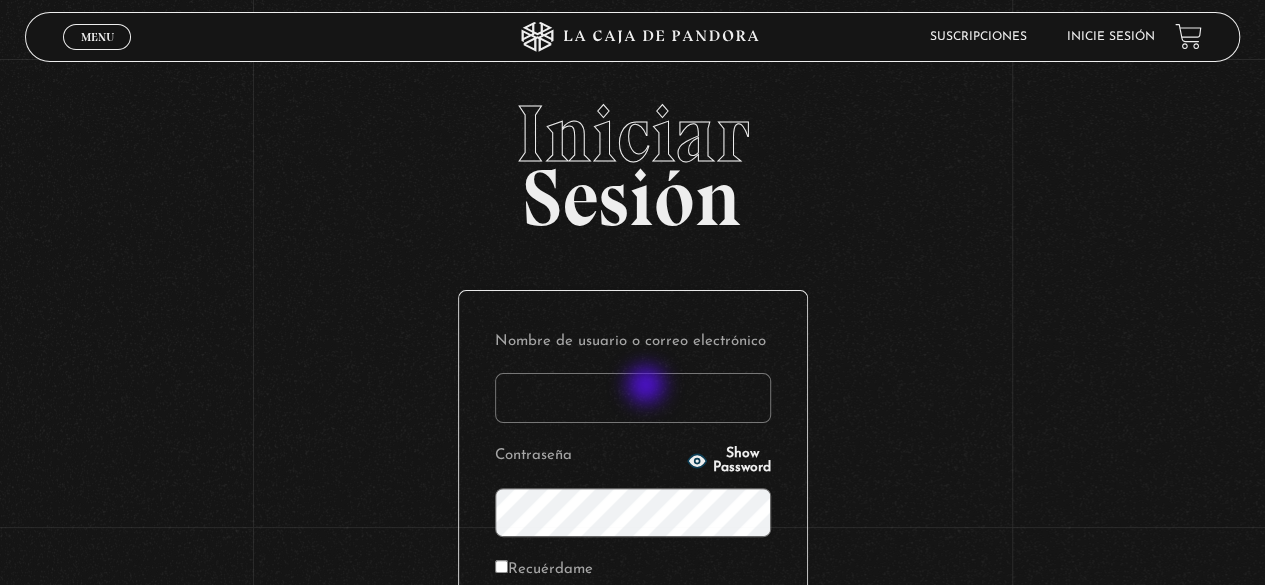 click on "Nombre de usuario o correo electrónico" at bounding box center [633, 398] 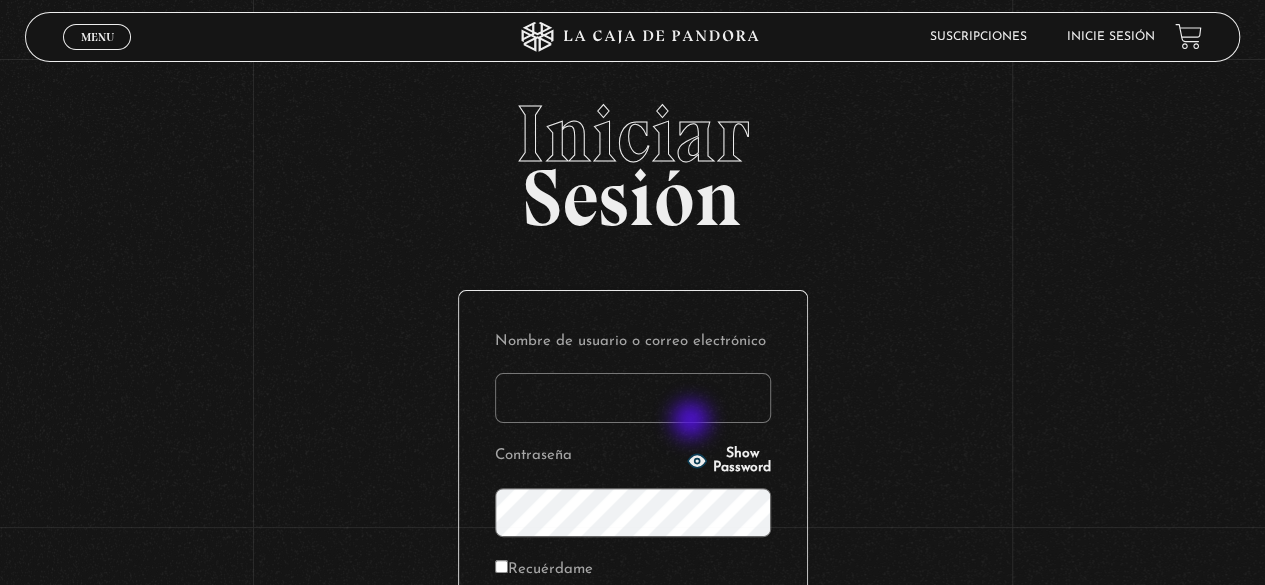 type on "s.pamgm@yahoo.com" 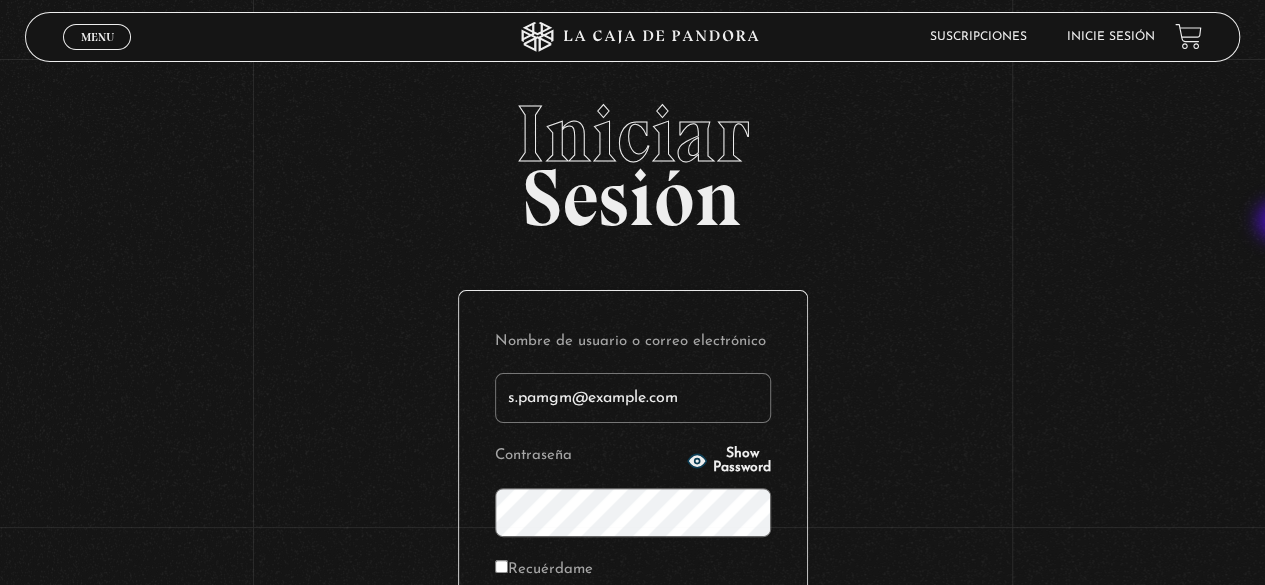 scroll, scrollTop: 248, scrollLeft: 0, axis: vertical 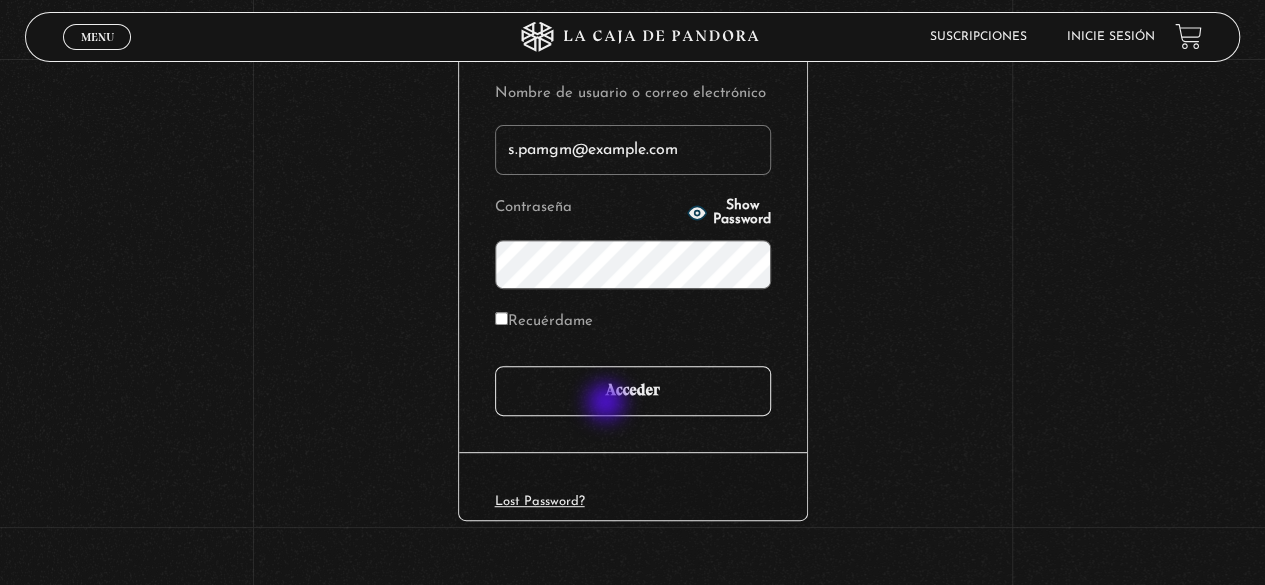 click on "Acceder" at bounding box center [633, 391] 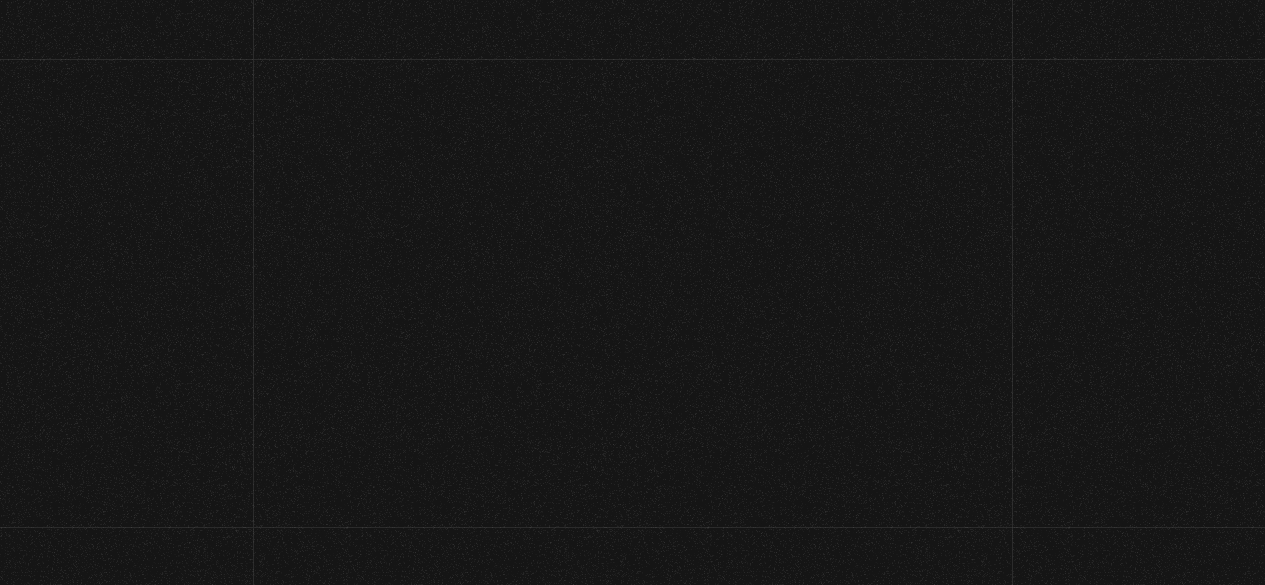scroll, scrollTop: 0, scrollLeft: 0, axis: both 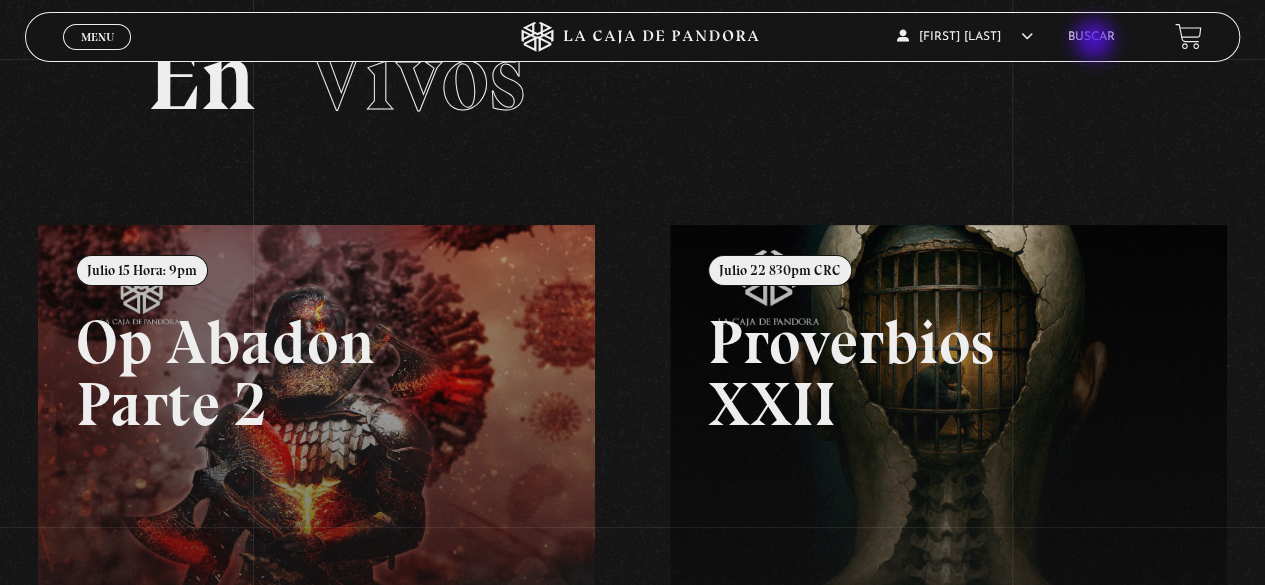 click on "Buscar" at bounding box center [1091, 37] 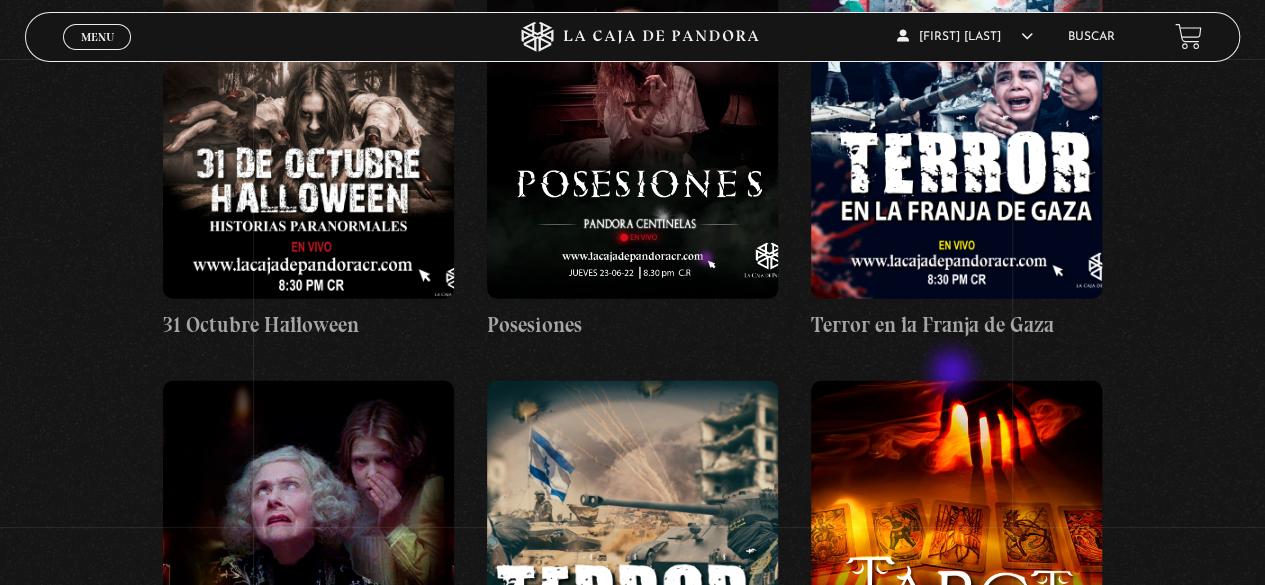 scroll, scrollTop: 48304, scrollLeft: 0, axis: vertical 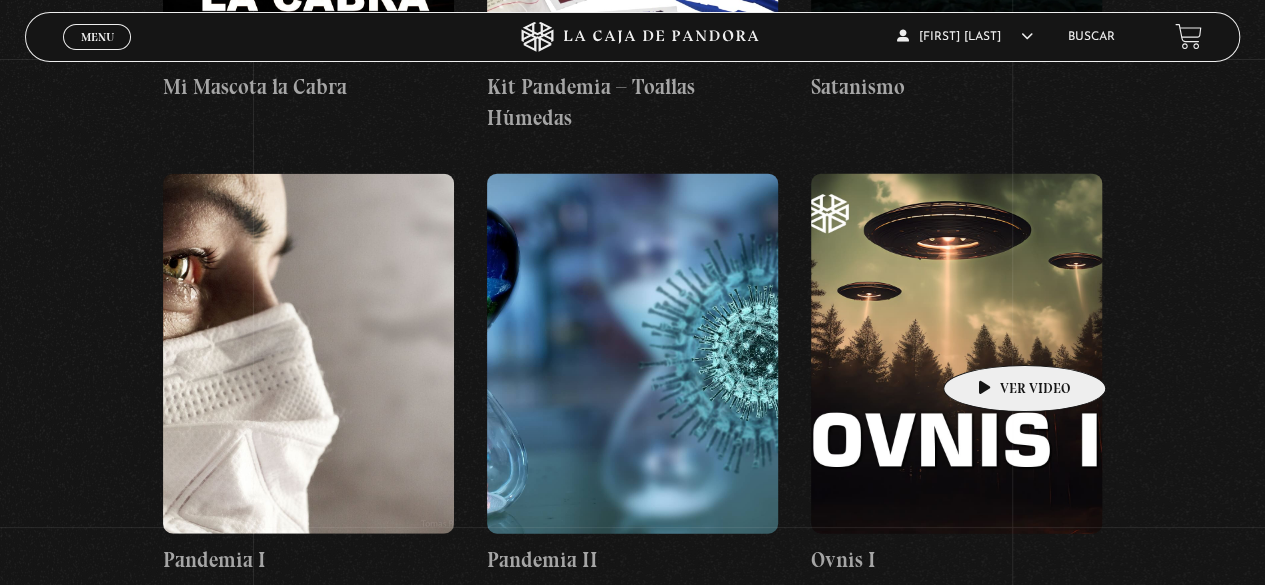 click at bounding box center (956, 354) 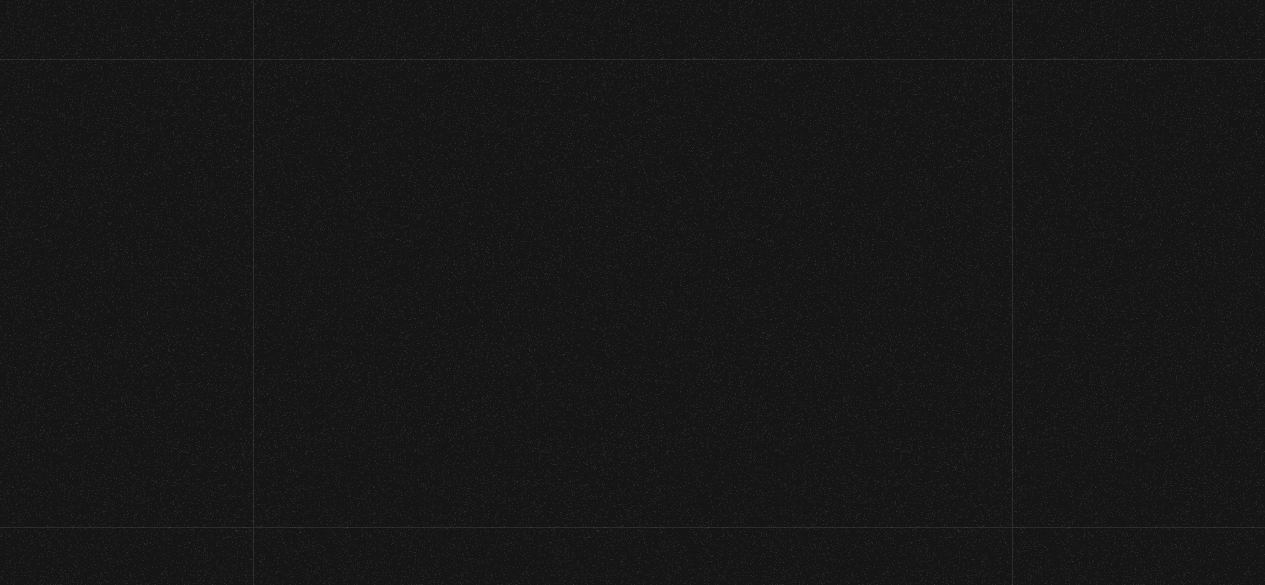 scroll, scrollTop: 0, scrollLeft: 0, axis: both 